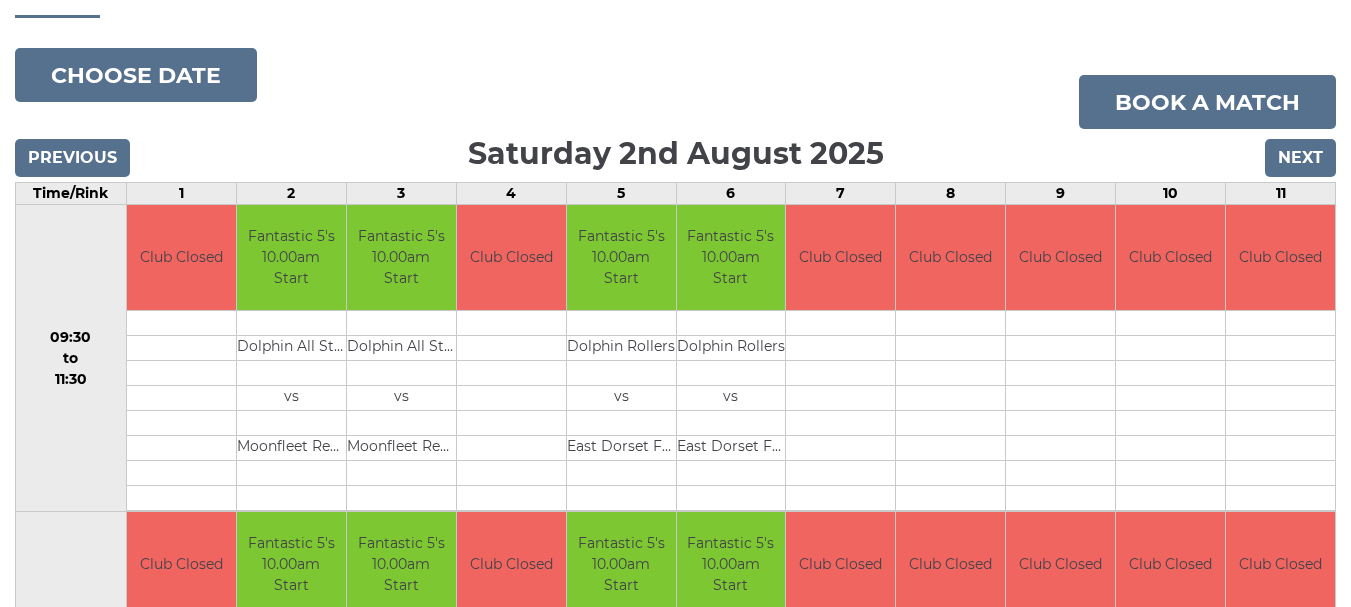 scroll, scrollTop: 0, scrollLeft: 0, axis: both 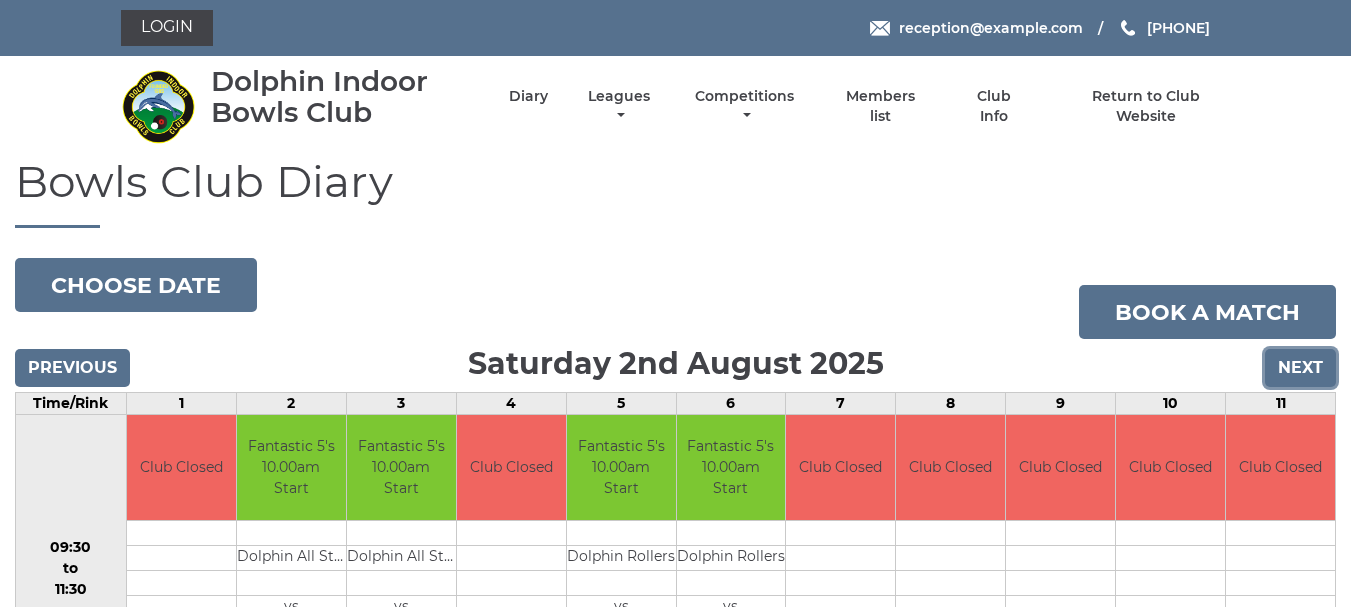 click on "Next" at bounding box center [1300, 368] 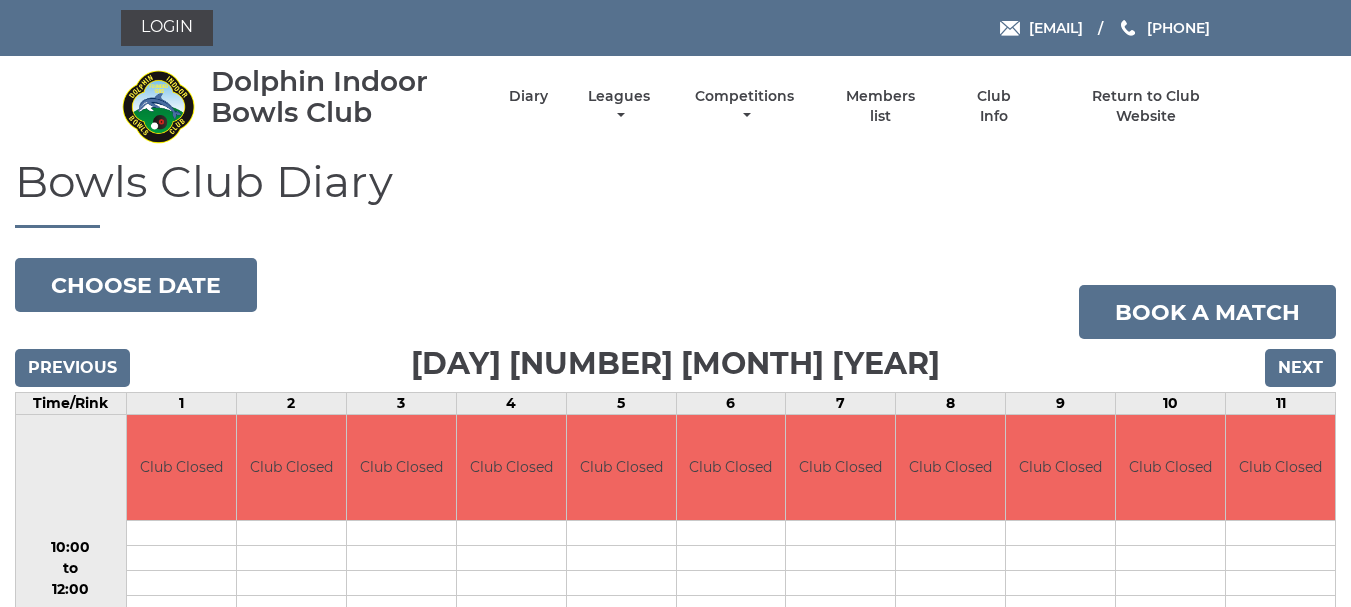scroll, scrollTop: 0, scrollLeft: 0, axis: both 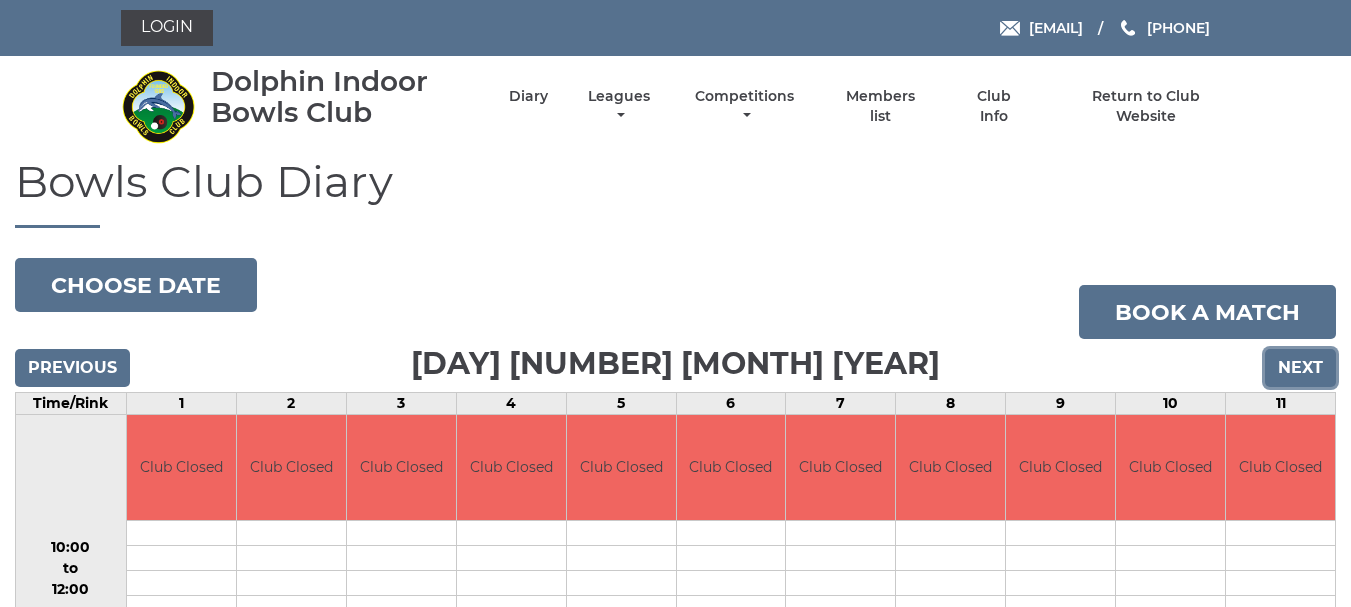 click on "Next" at bounding box center (1300, 368) 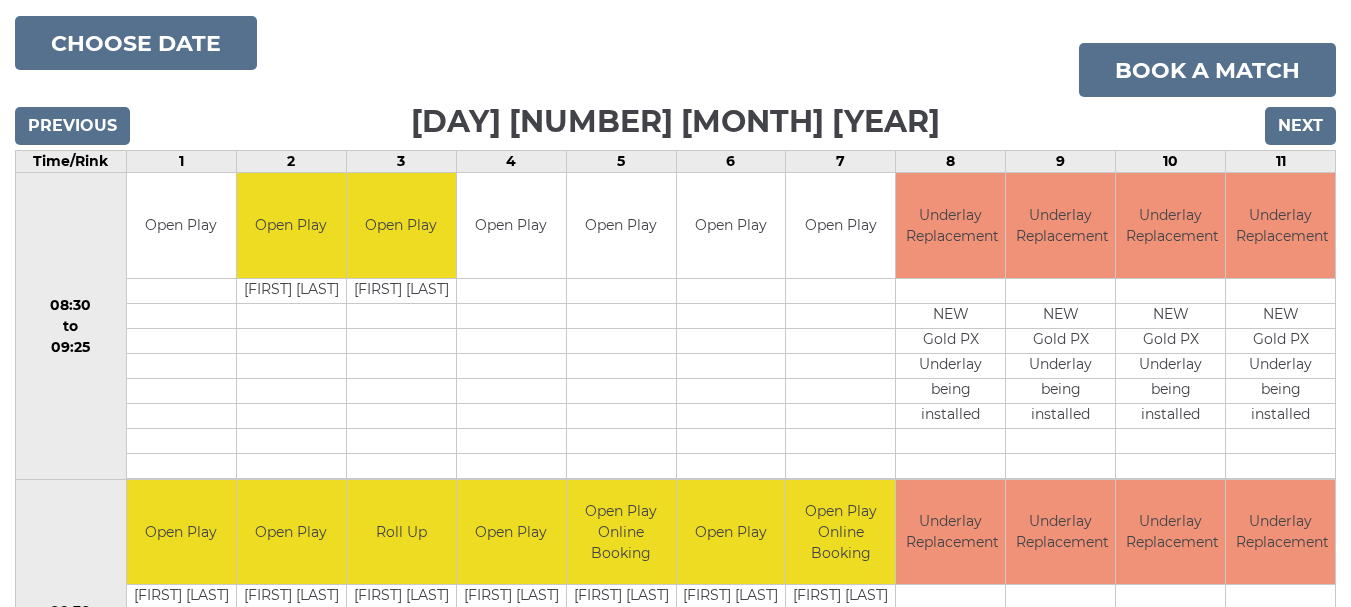 scroll, scrollTop: 0, scrollLeft: 0, axis: both 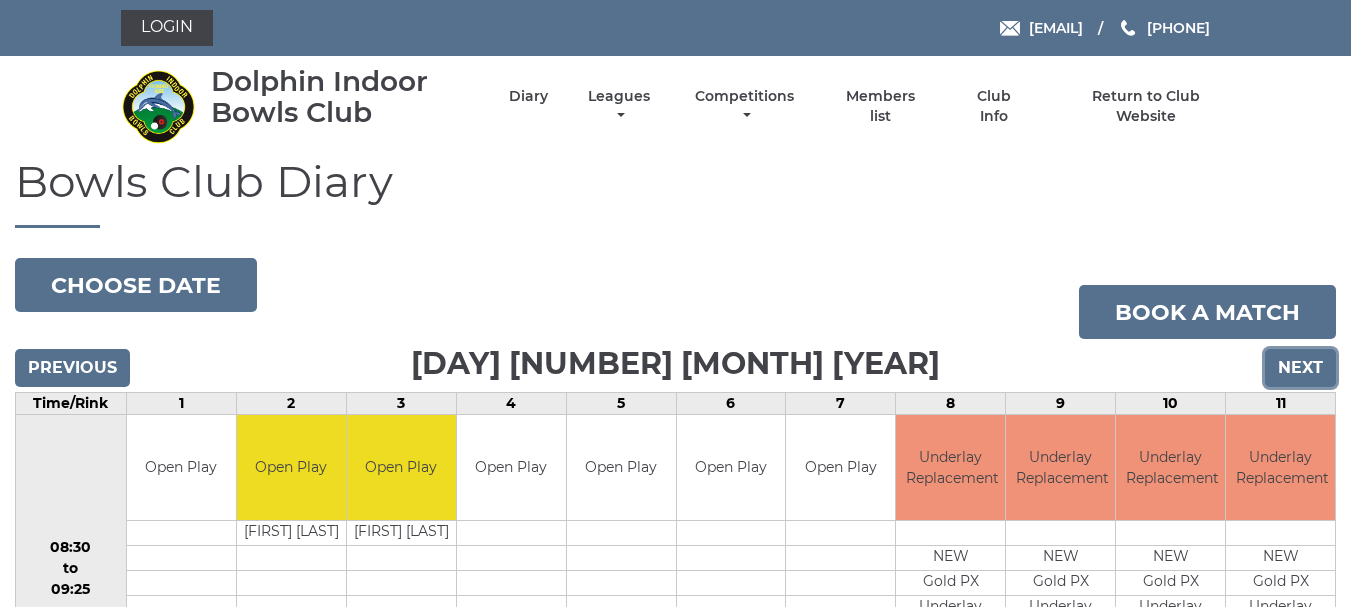click on "Next" at bounding box center [1300, 368] 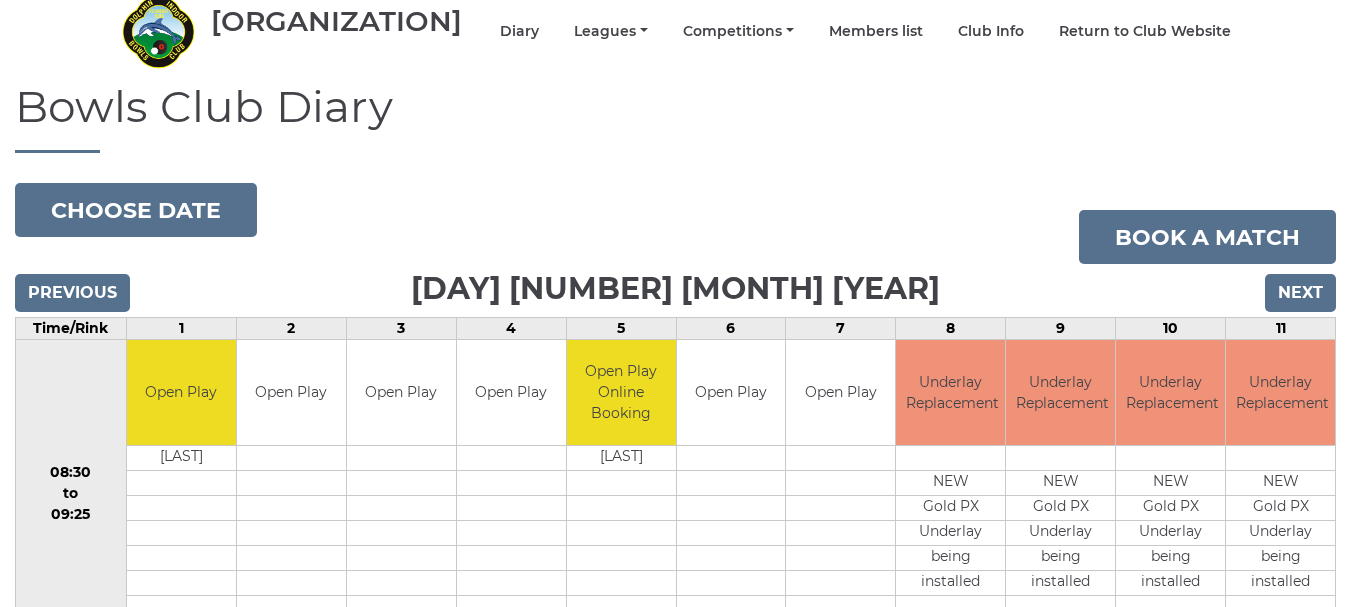 scroll, scrollTop: 0, scrollLeft: 0, axis: both 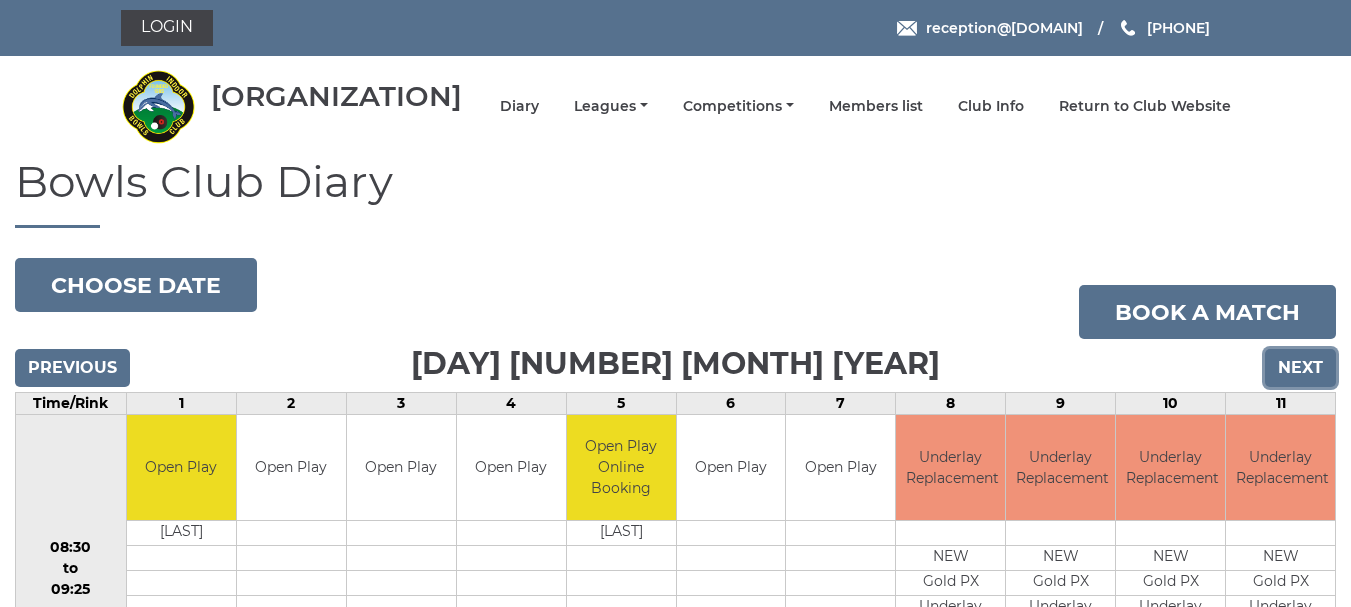 click on "Next" at bounding box center (1300, 368) 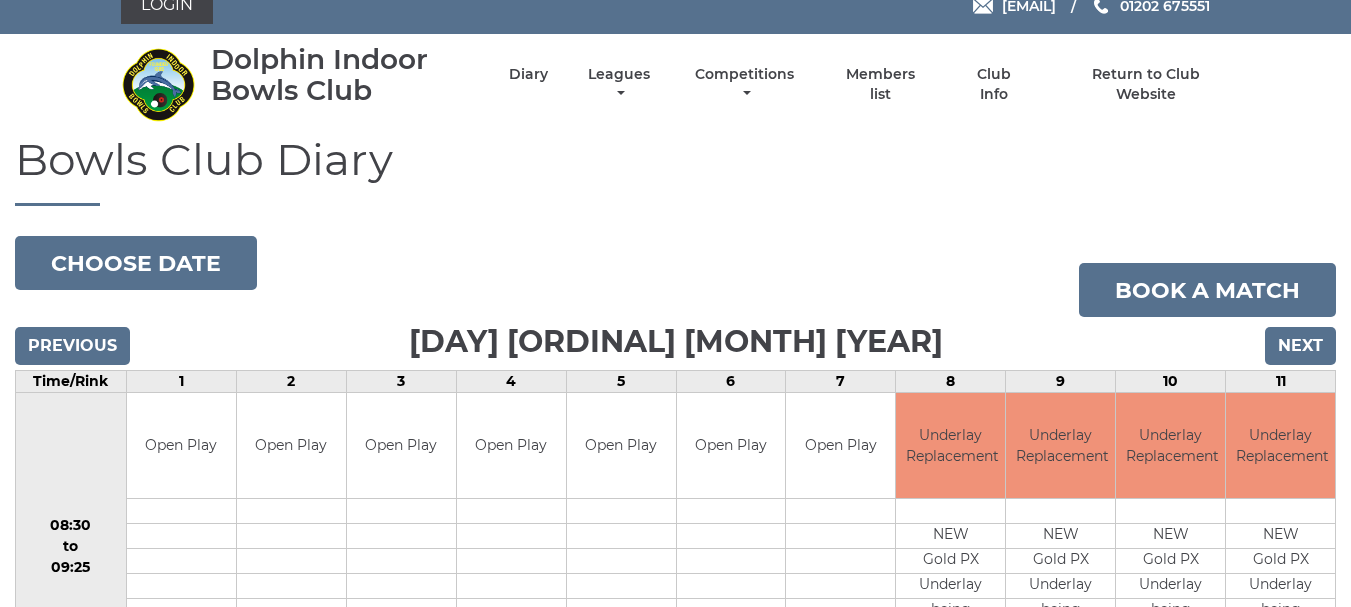 scroll, scrollTop: 0, scrollLeft: 0, axis: both 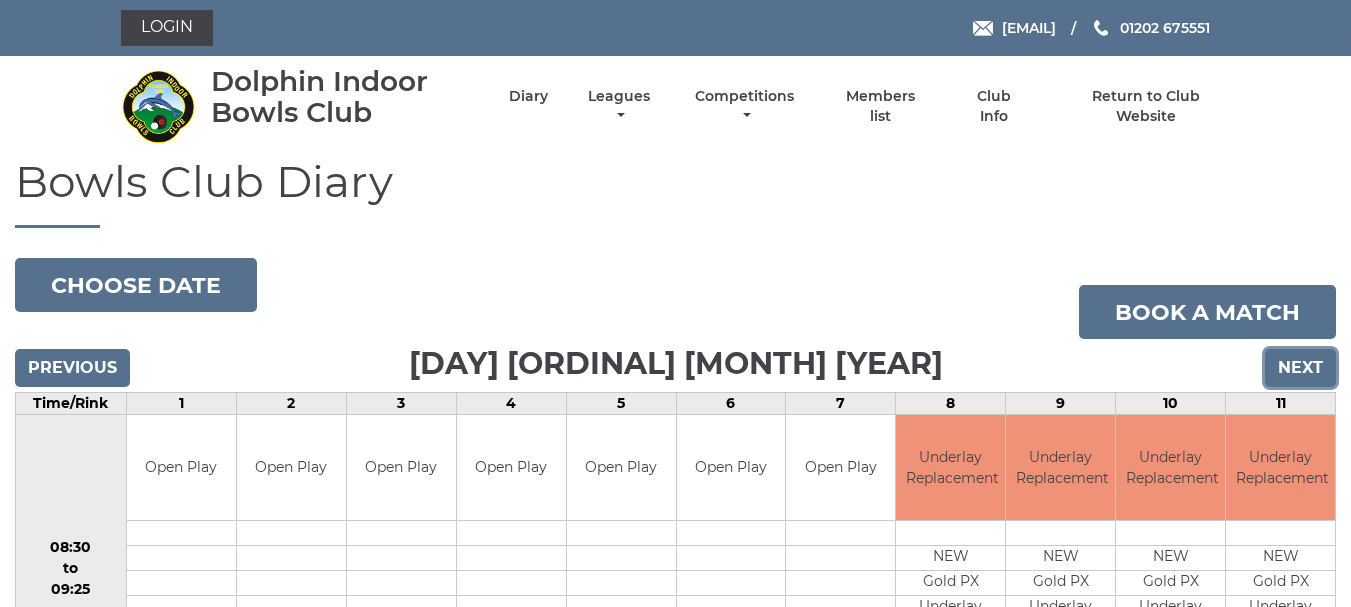 click on "Next" at bounding box center (1300, 368) 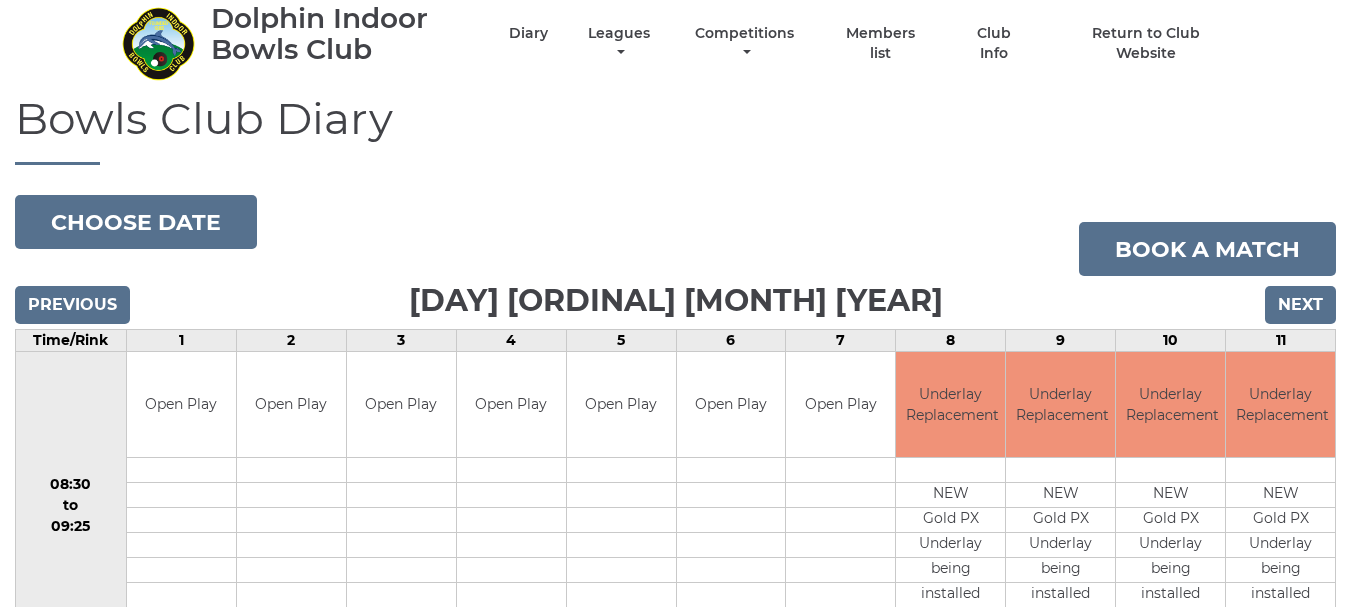 scroll, scrollTop: 0, scrollLeft: 0, axis: both 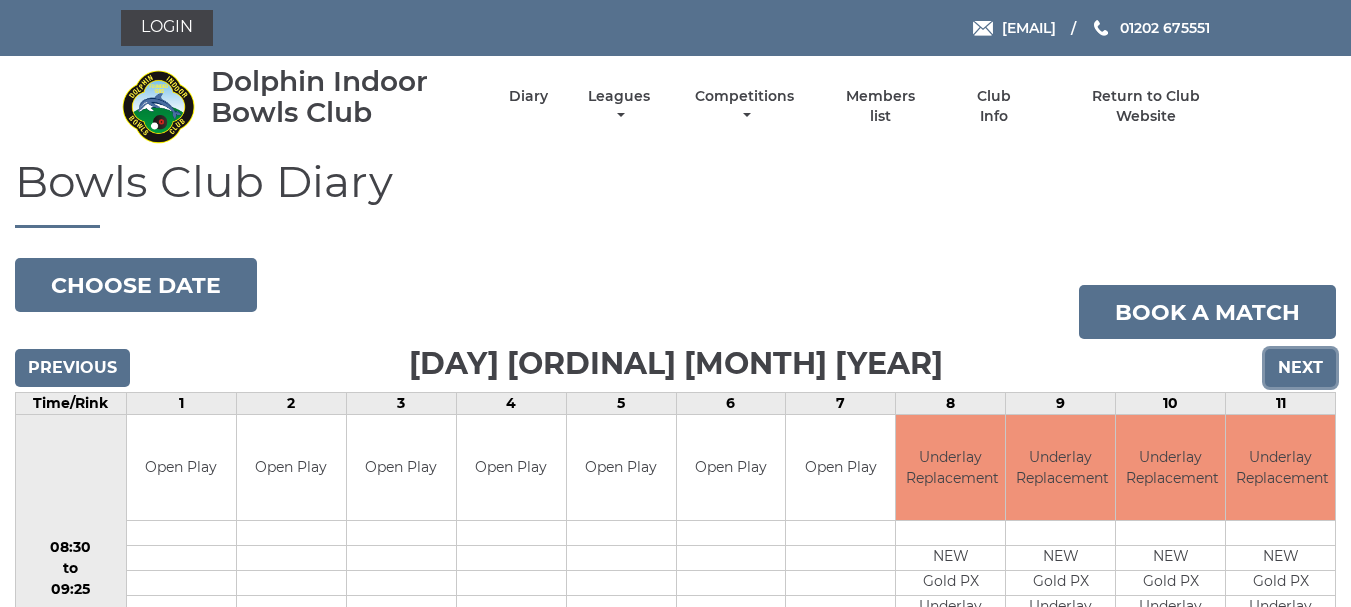 click on "Next" at bounding box center [1300, 368] 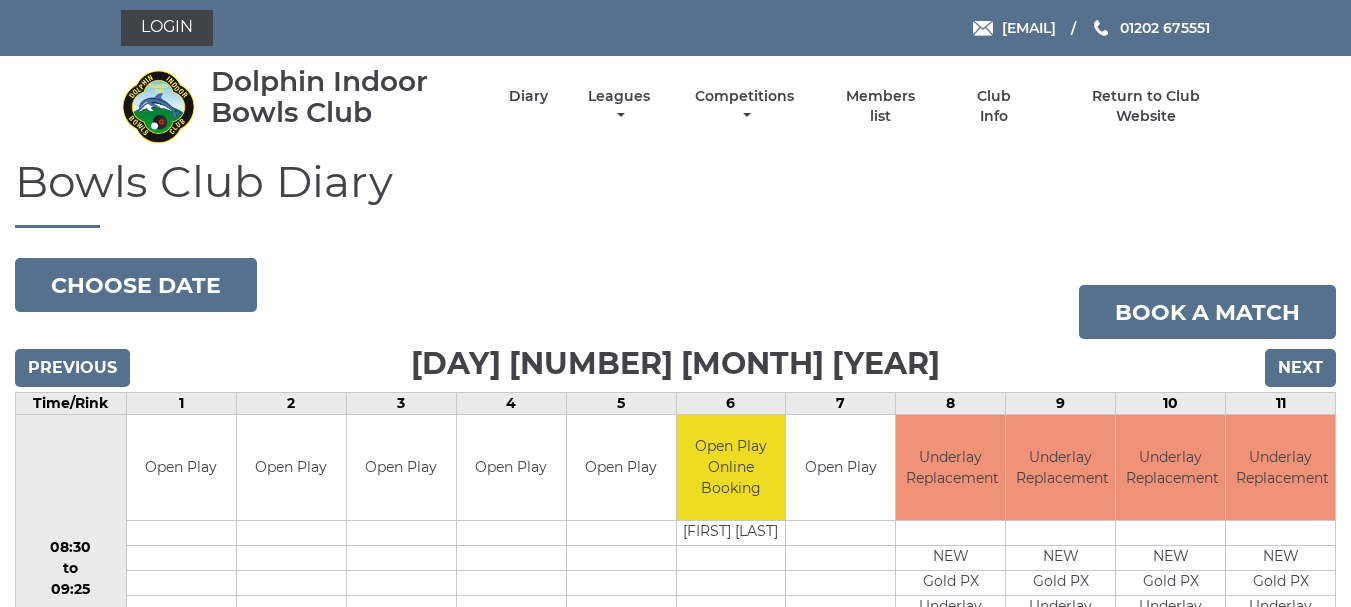 scroll, scrollTop: 0, scrollLeft: 0, axis: both 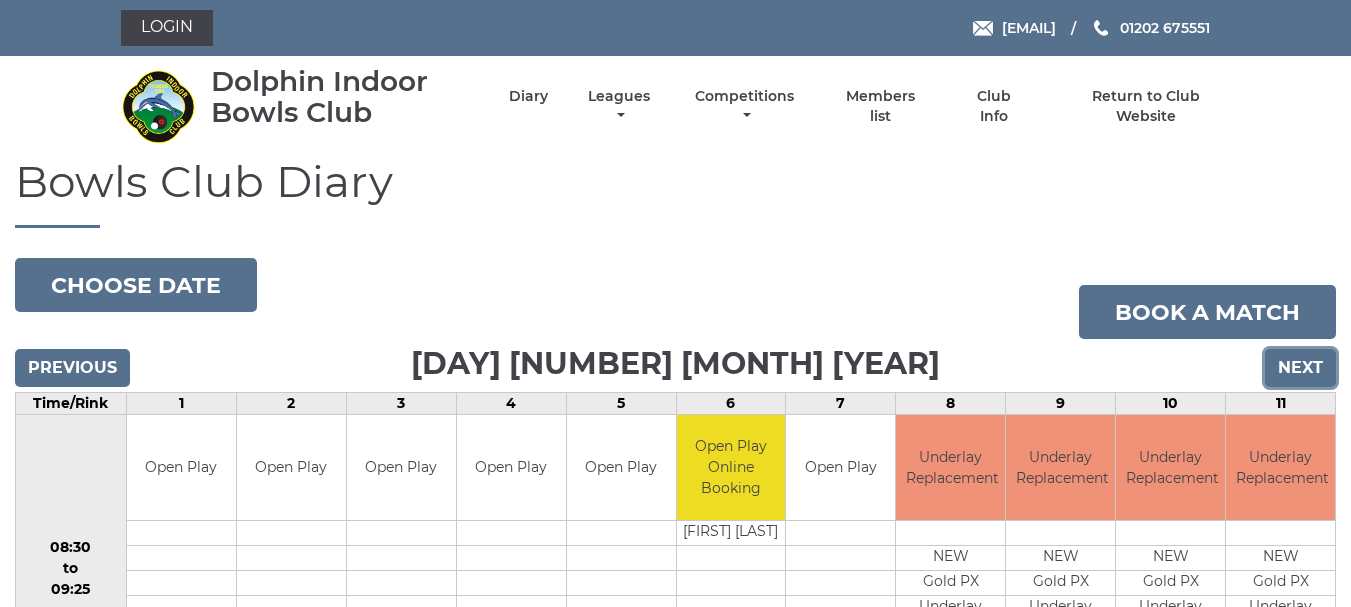 click on "Next" at bounding box center [1300, 368] 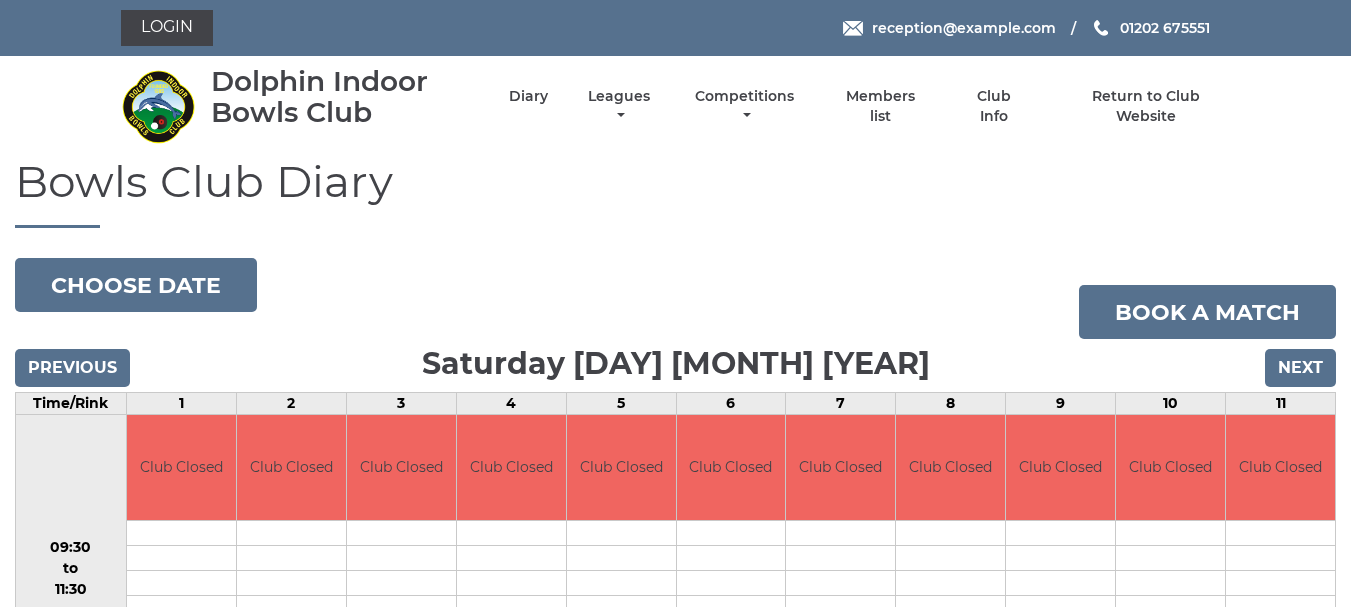 scroll, scrollTop: 0, scrollLeft: 0, axis: both 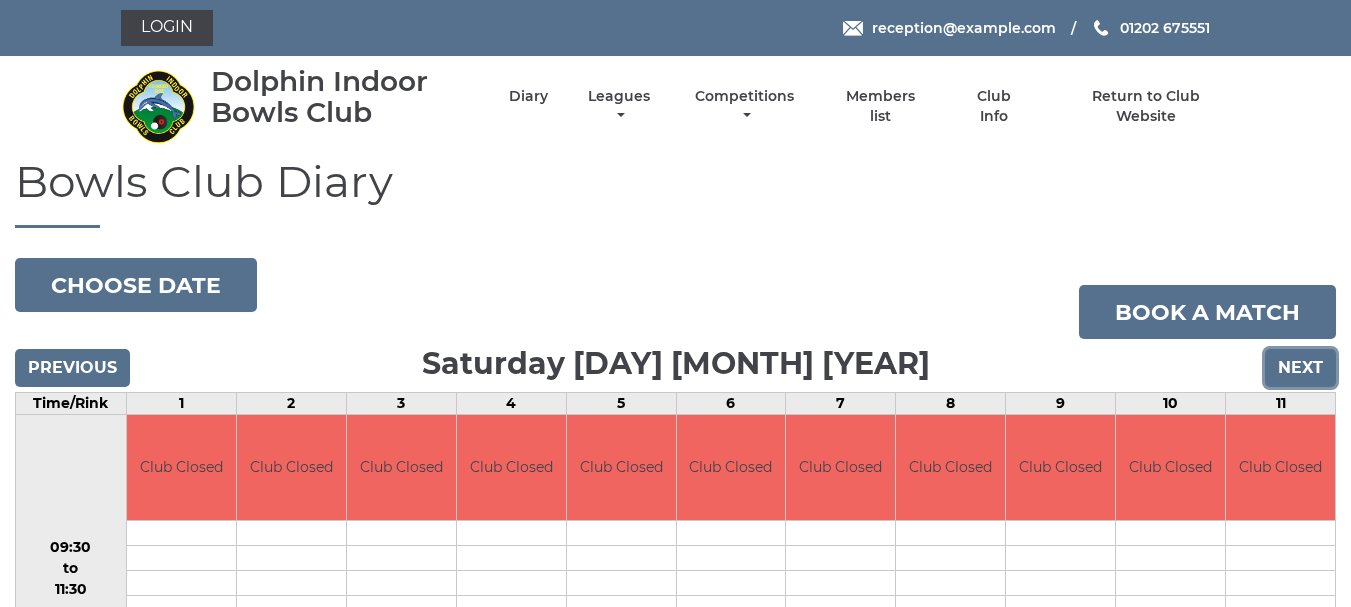 click on "Next" at bounding box center (1300, 368) 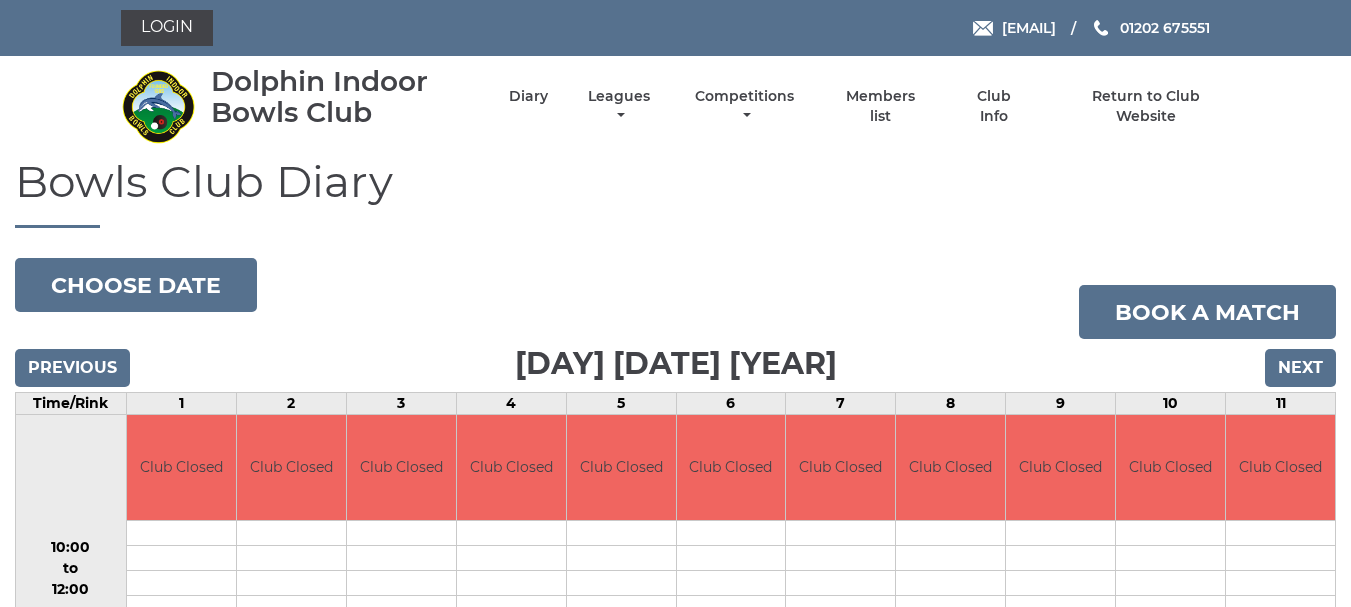 scroll, scrollTop: 0, scrollLeft: 0, axis: both 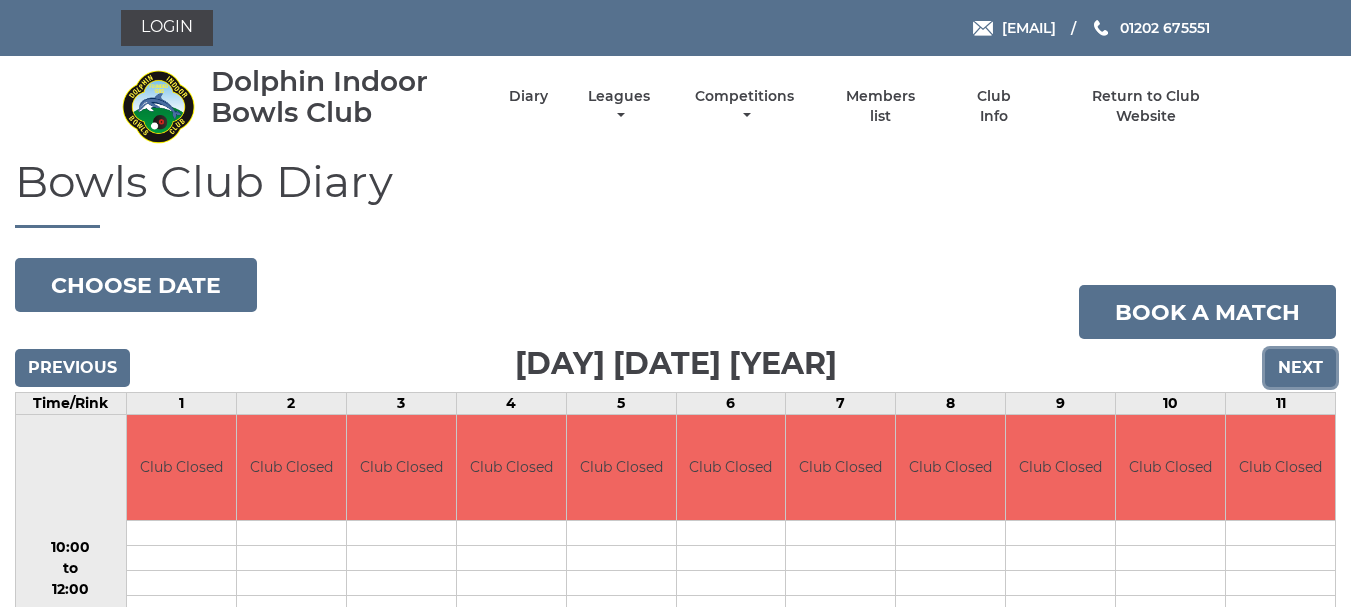 click on "Next" at bounding box center [1300, 368] 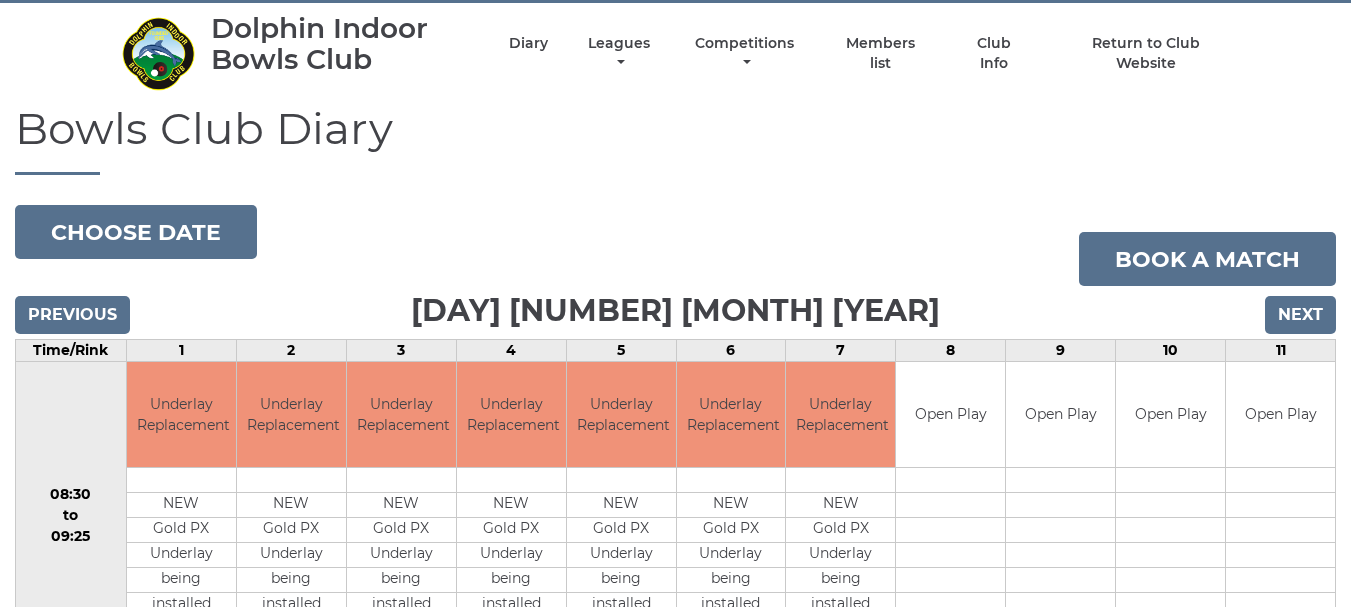 scroll, scrollTop: 0, scrollLeft: 0, axis: both 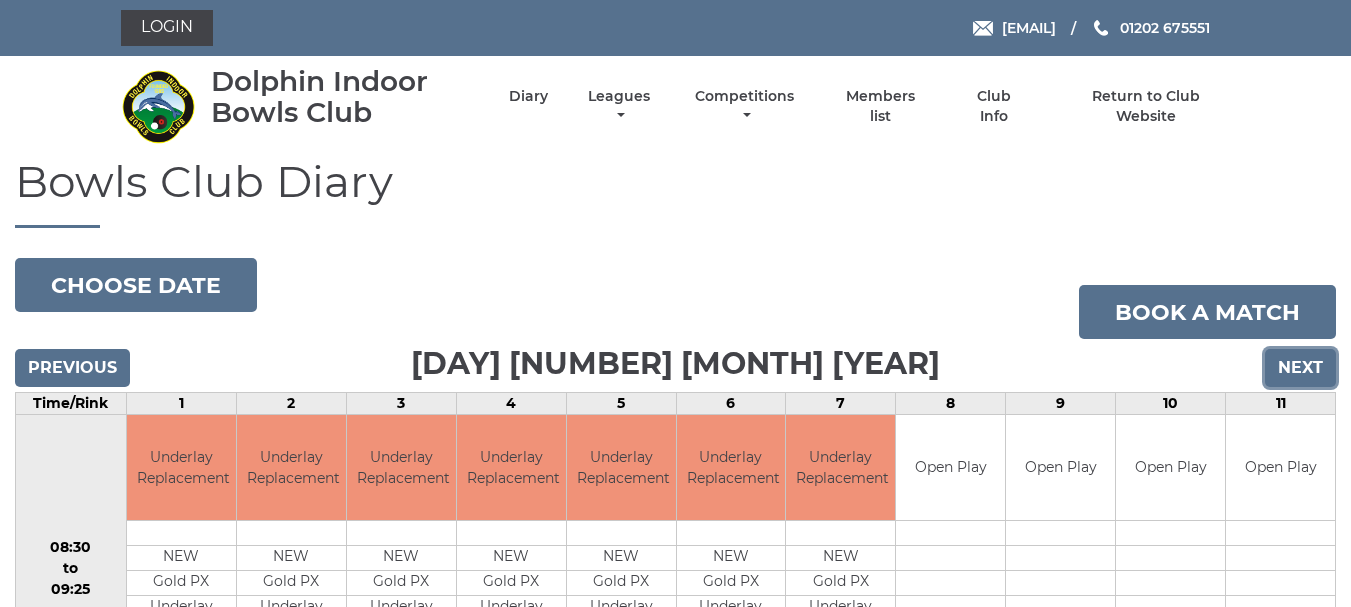 click on "Next" at bounding box center [1300, 368] 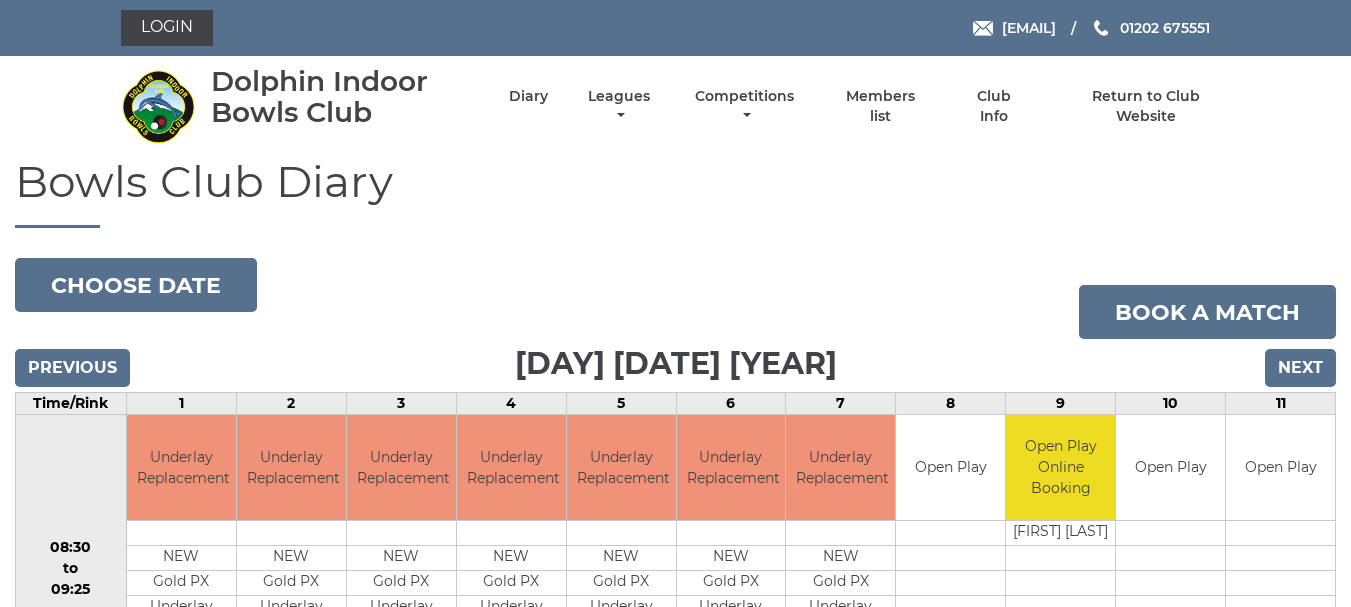 scroll, scrollTop: 0, scrollLeft: 0, axis: both 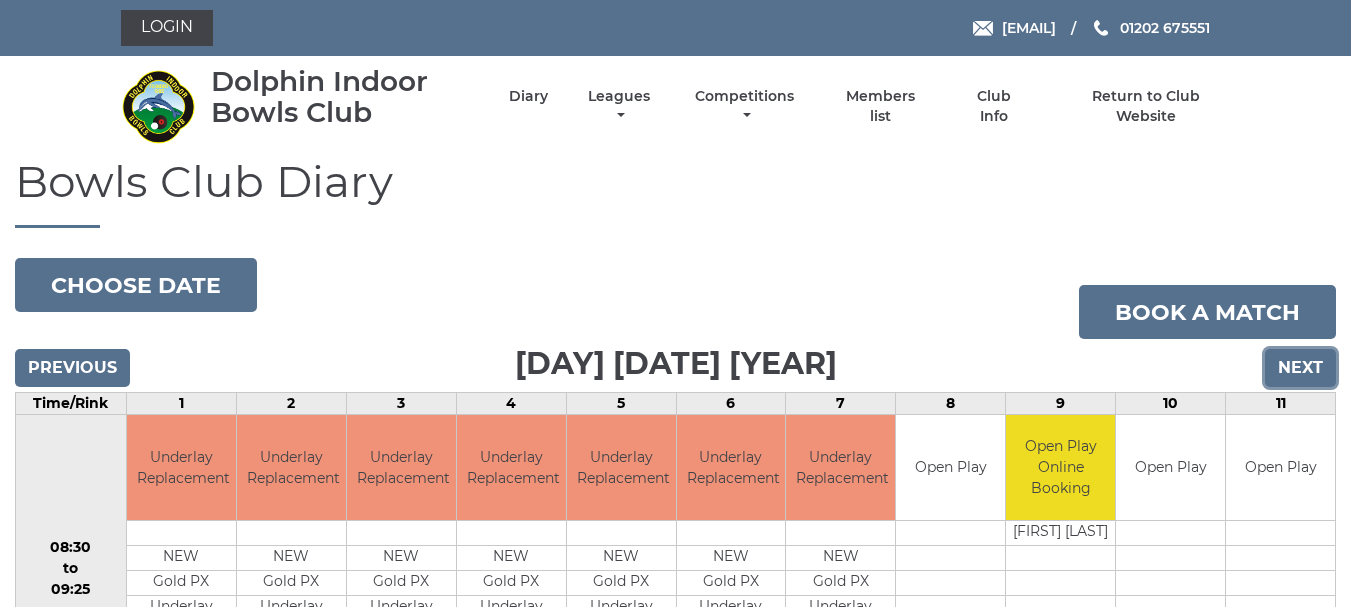 click on "Next" at bounding box center [1300, 368] 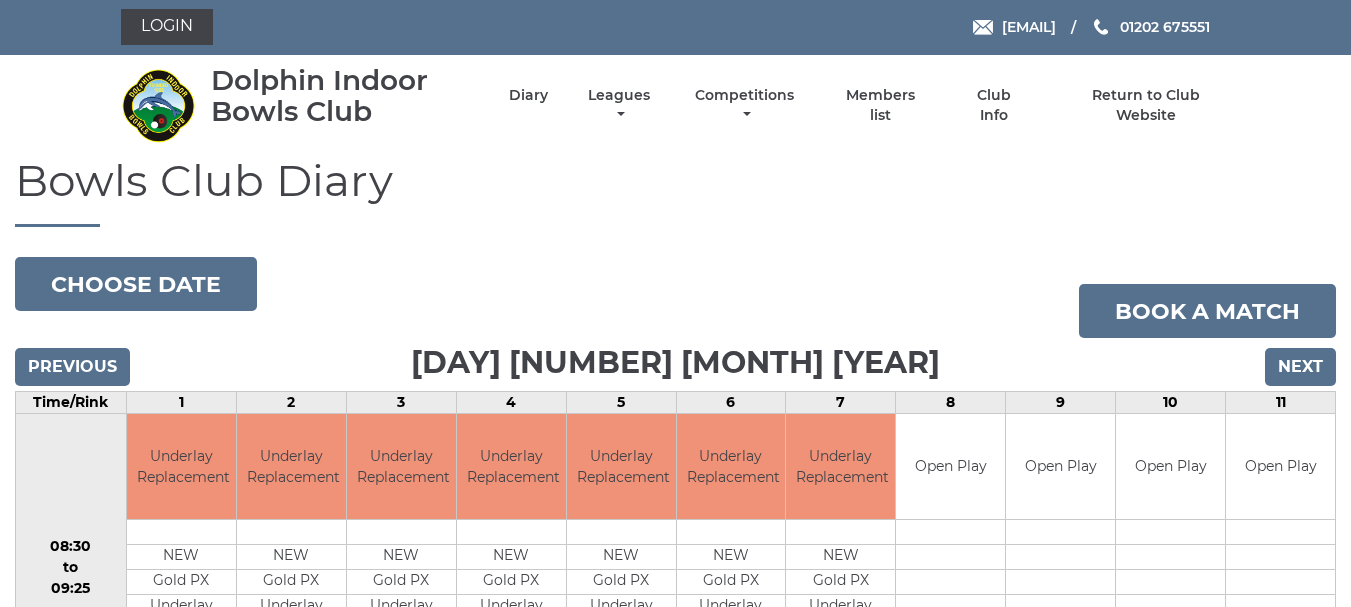 scroll, scrollTop: 0, scrollLeft: 0, axis: both 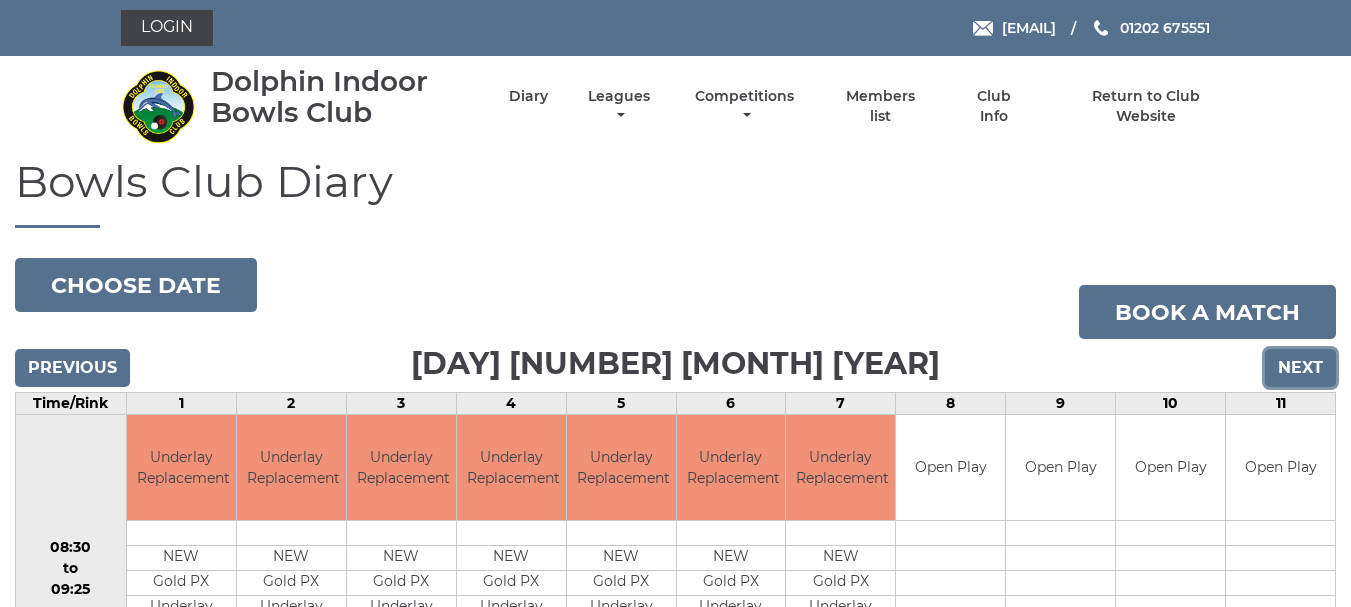 click on "Next" at bounding box center (1300, 368) 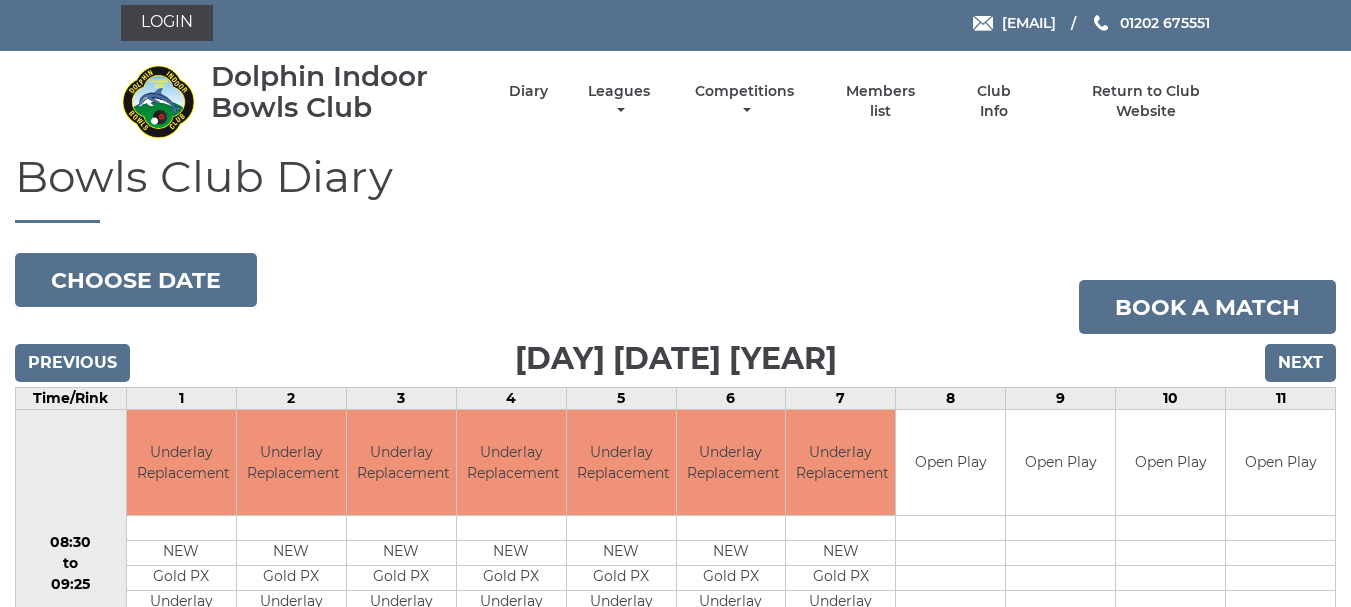 scroll, scrollTop: 0, scrollLeft: 0, axis: both 